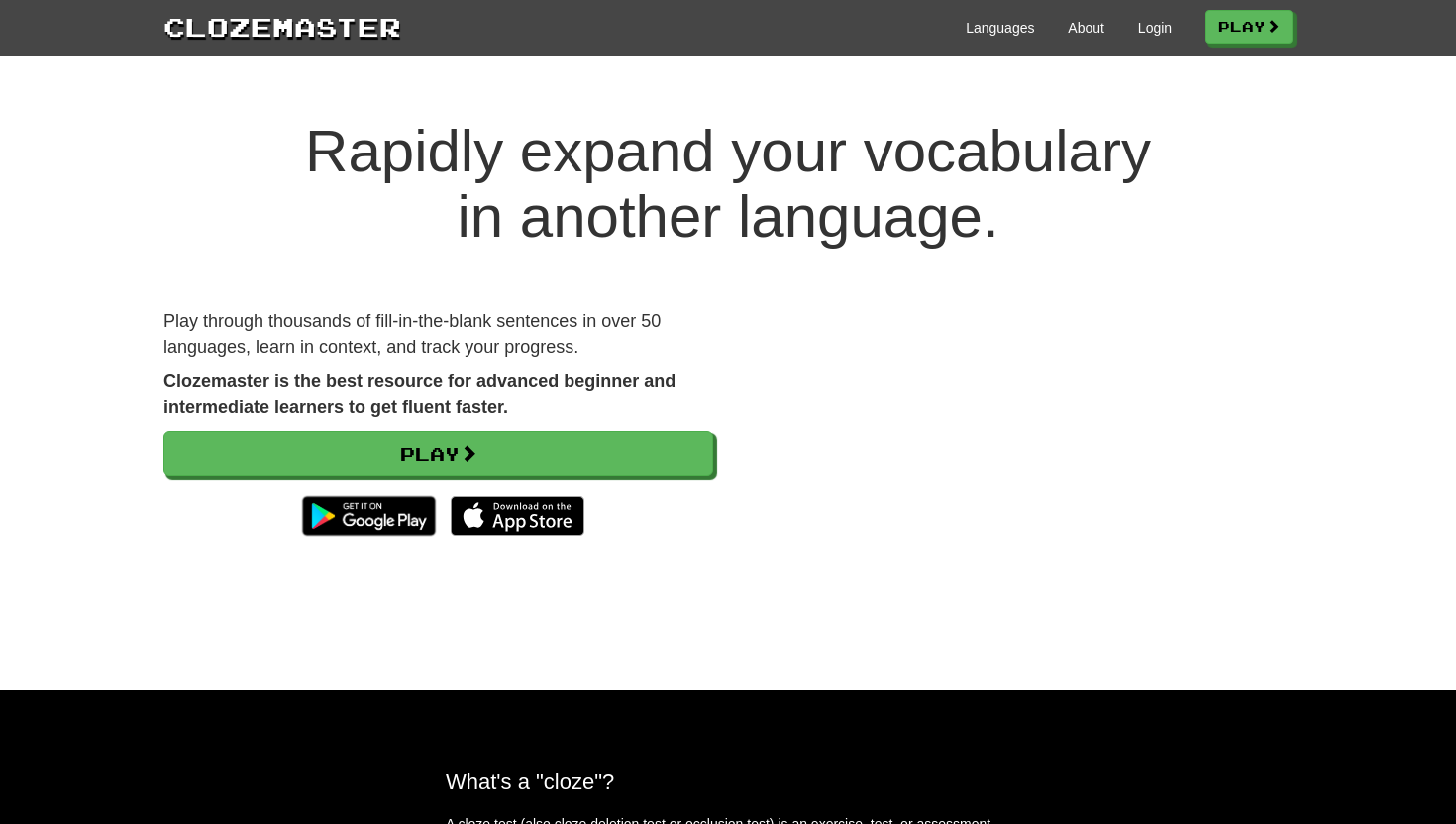 scroll, scrollTop: 0, scrollLeft: 0, axis: both 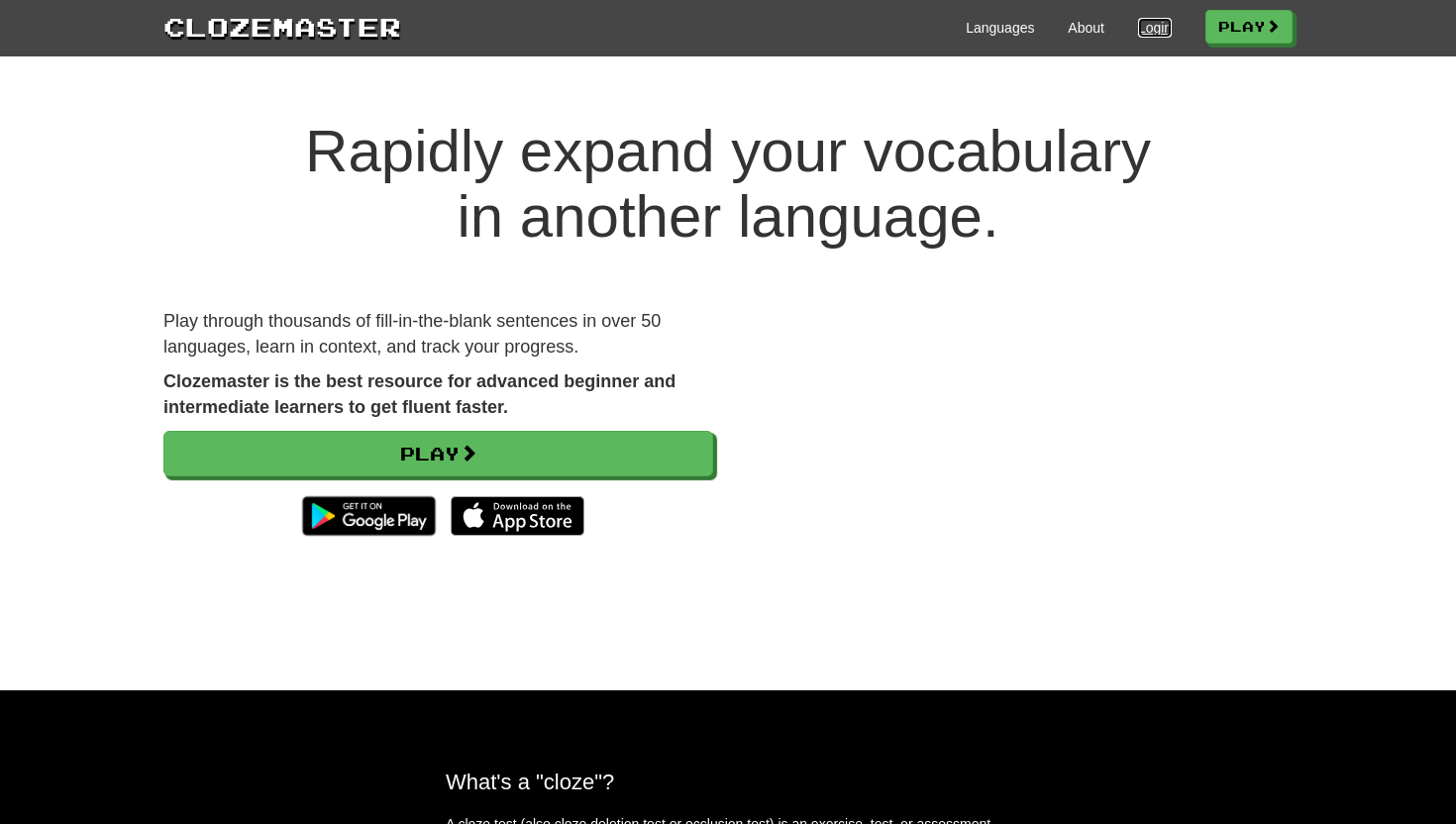 click on "Login" at bounding box center [1155, 28] 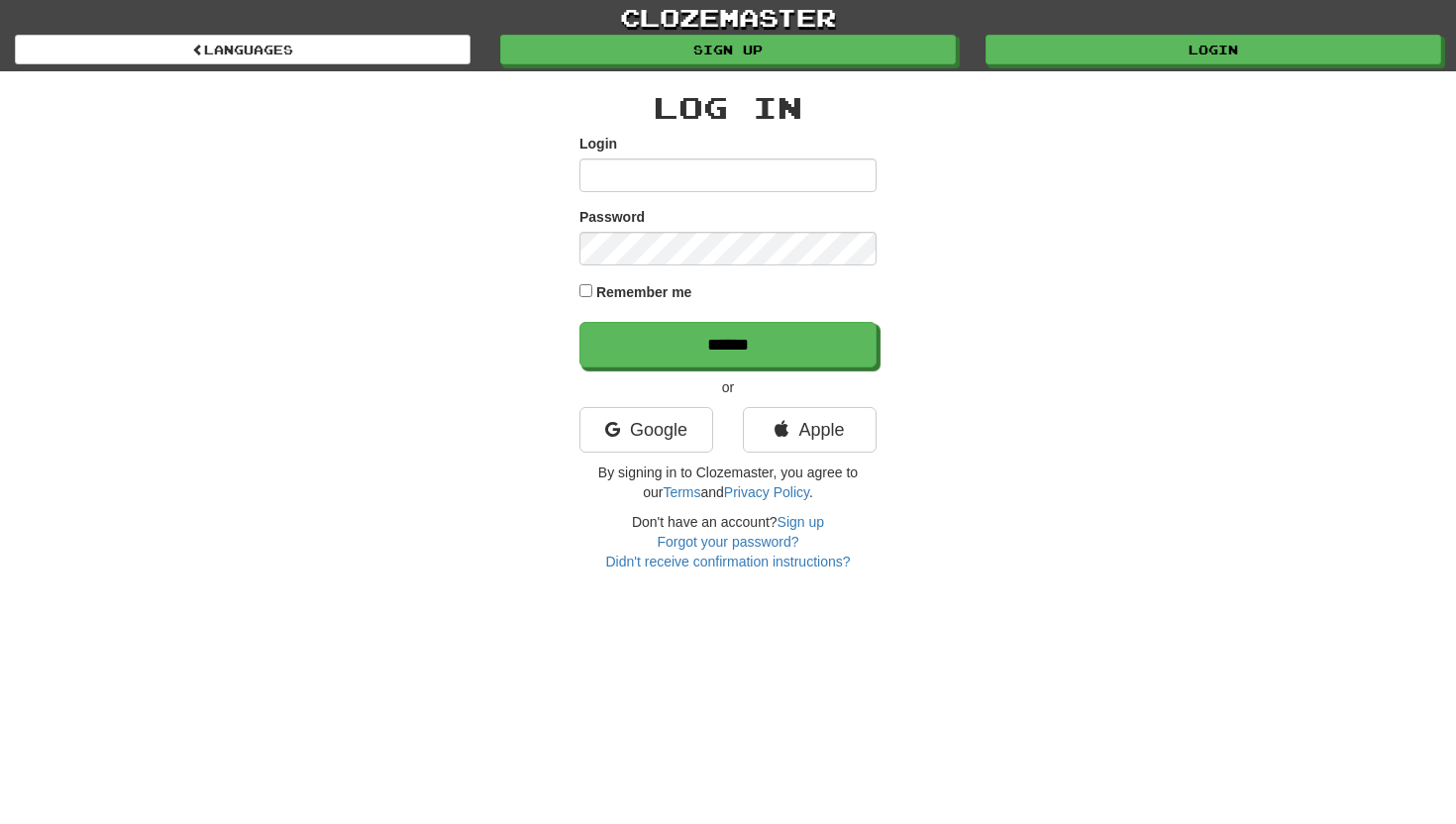 scroll, scrollTop: 0, scrollLeft: 0, axis: both 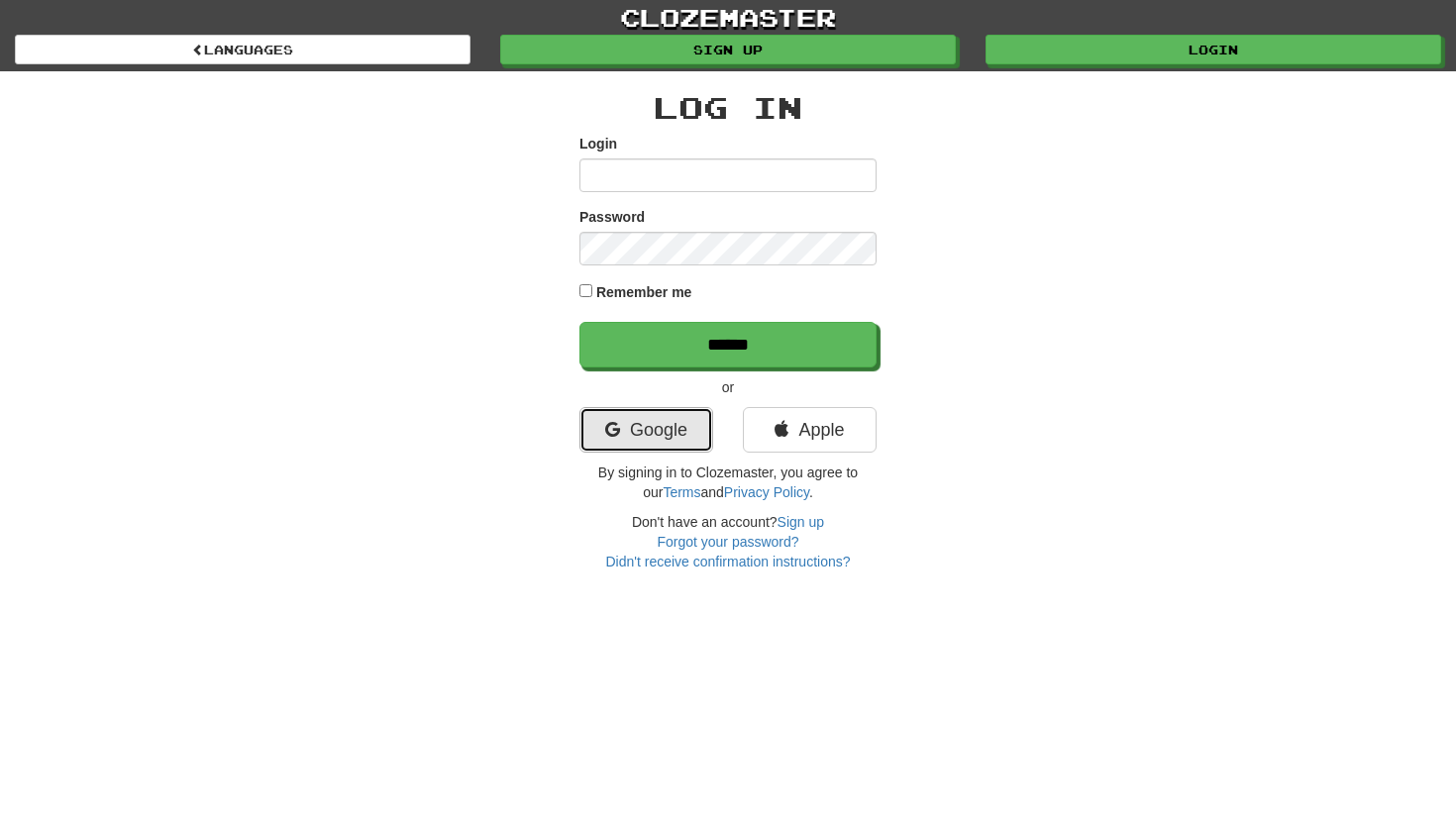 click on "Google" at bounding box center [646, 430] 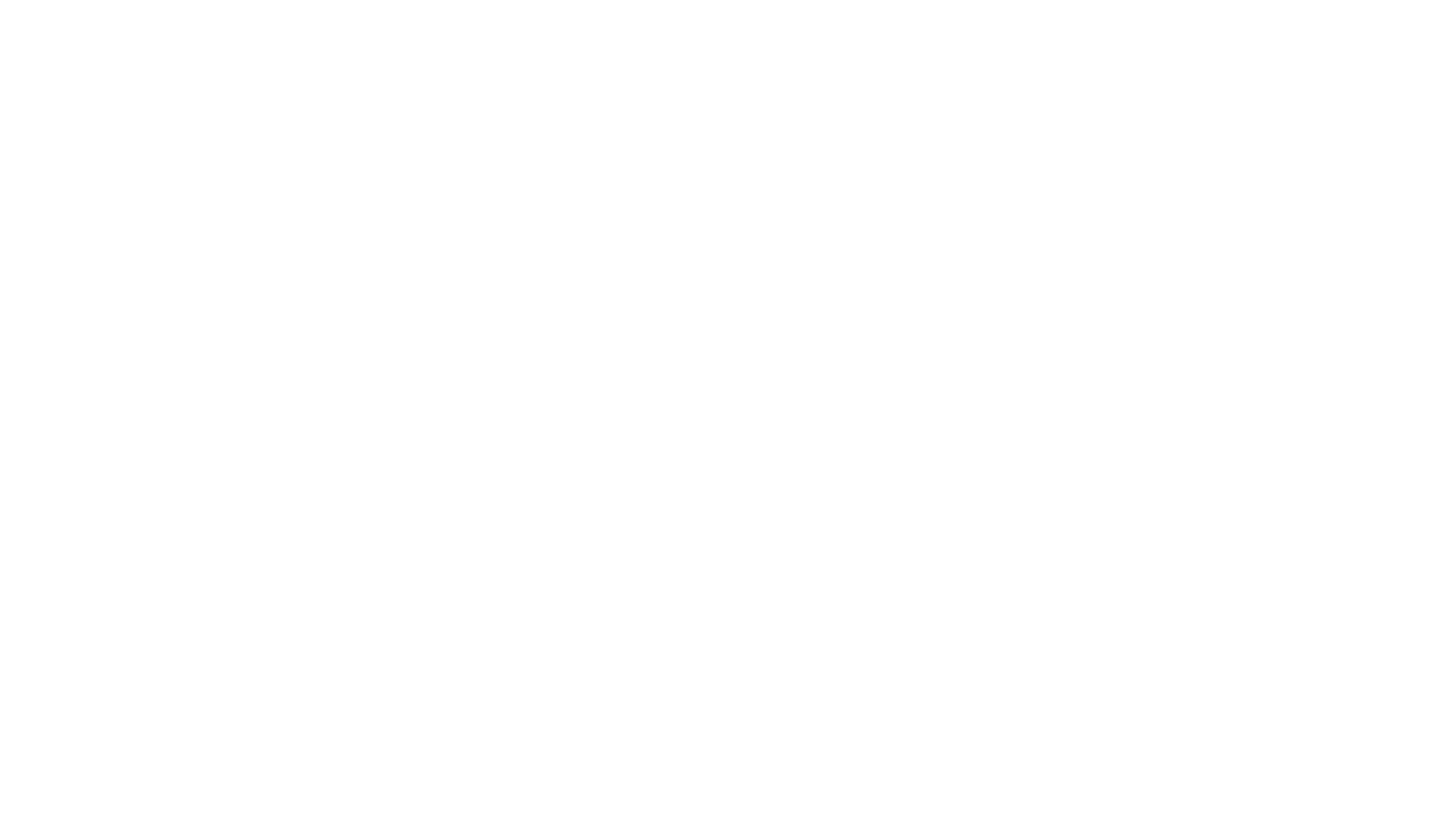 scroll, scrollTop: 0, scrollLeft: 0, axis: both 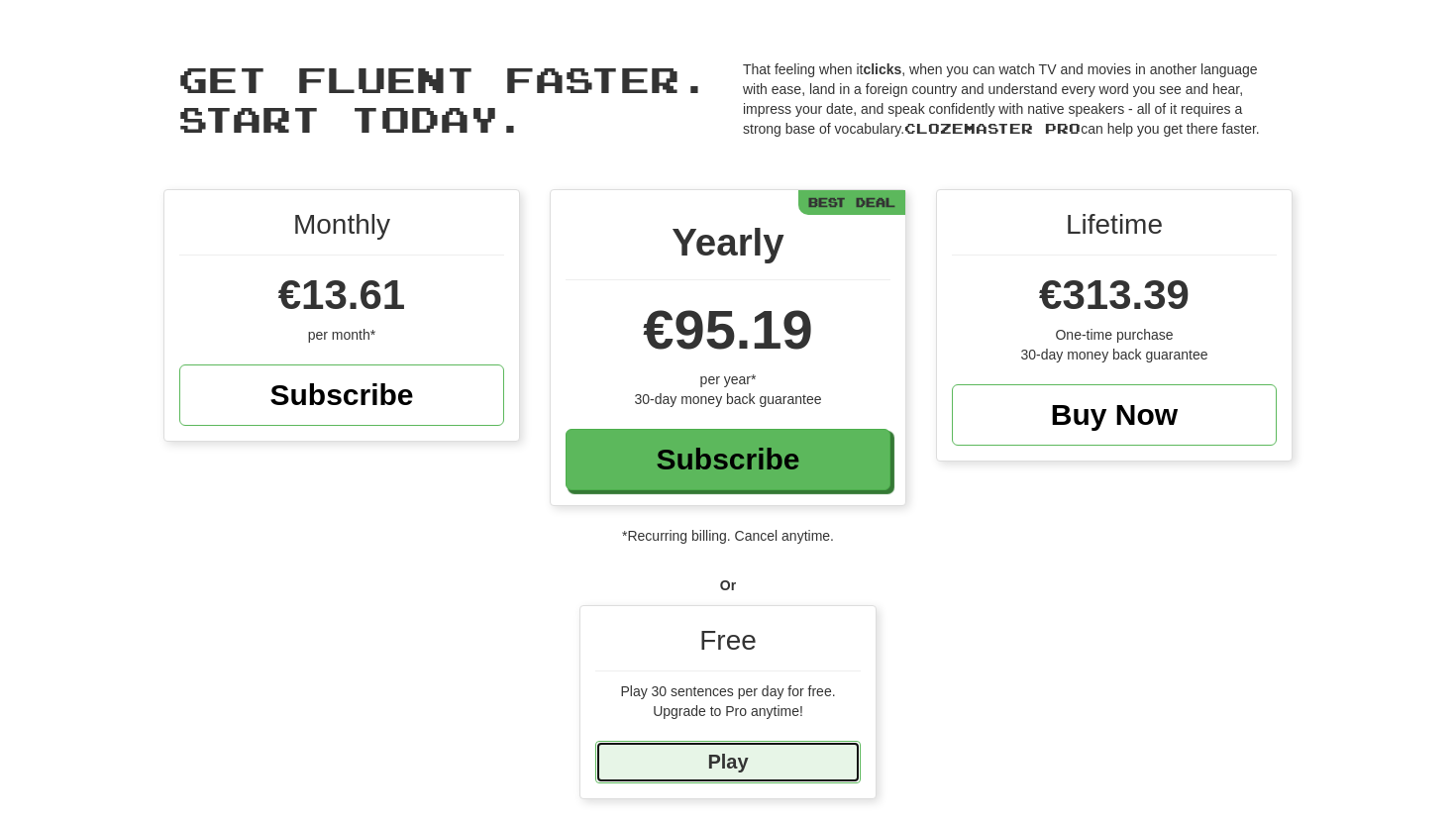 click on "Play" at bounding box center (728, 762) 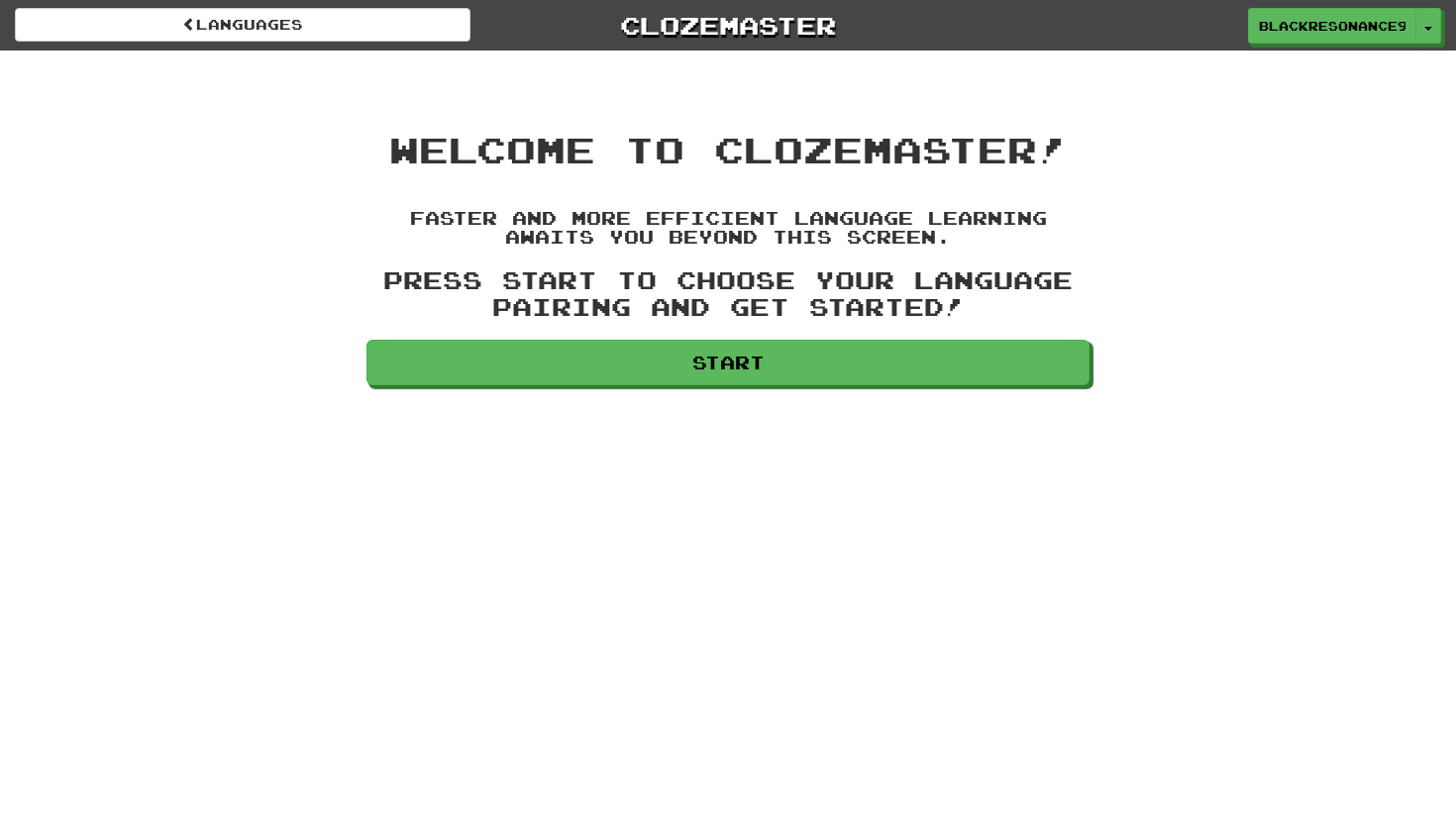 scroll, scrollTop: 0, scrollLeft: 0, axis: both 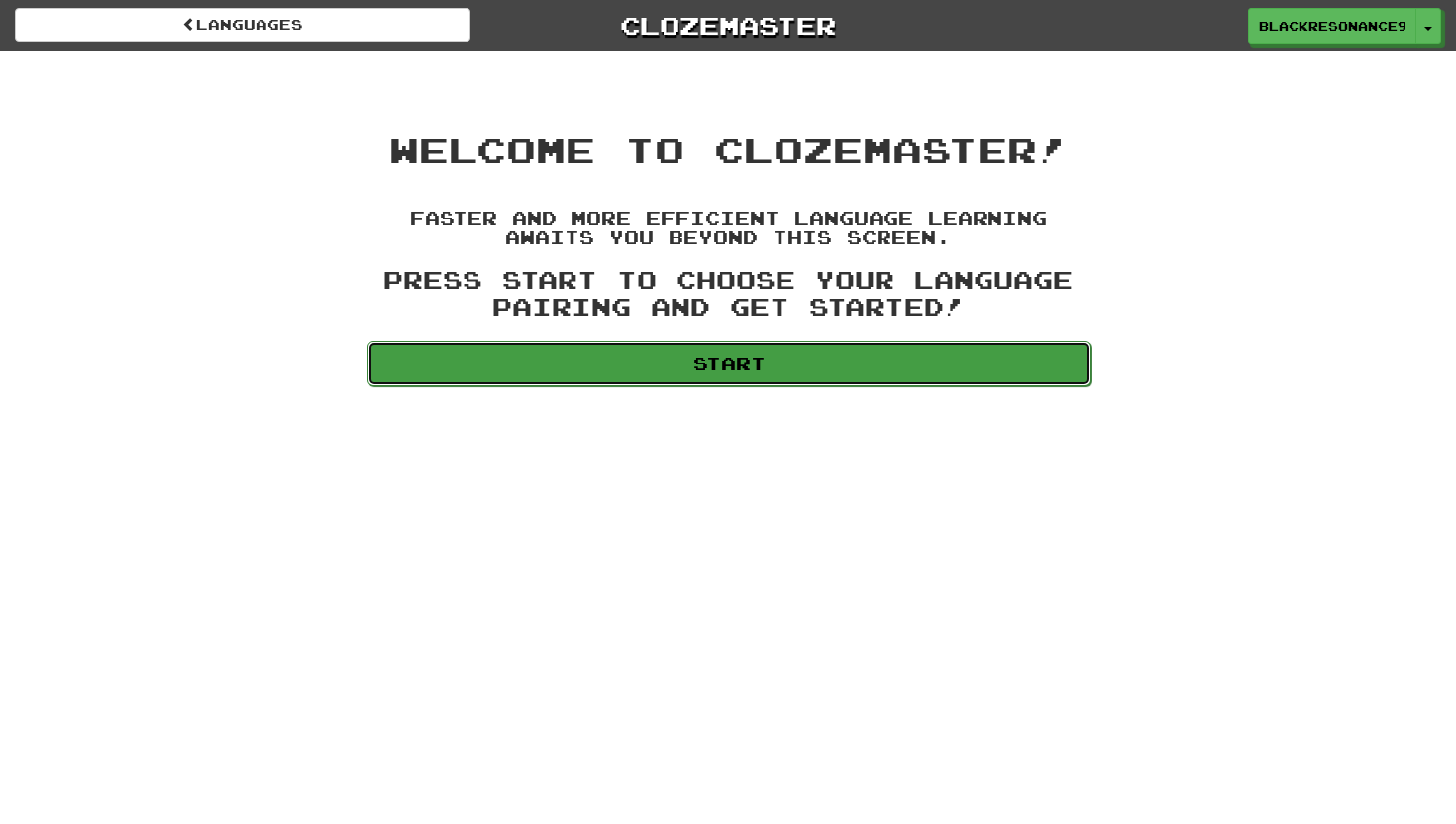 click on "Start" at bounding box center [729, 363] 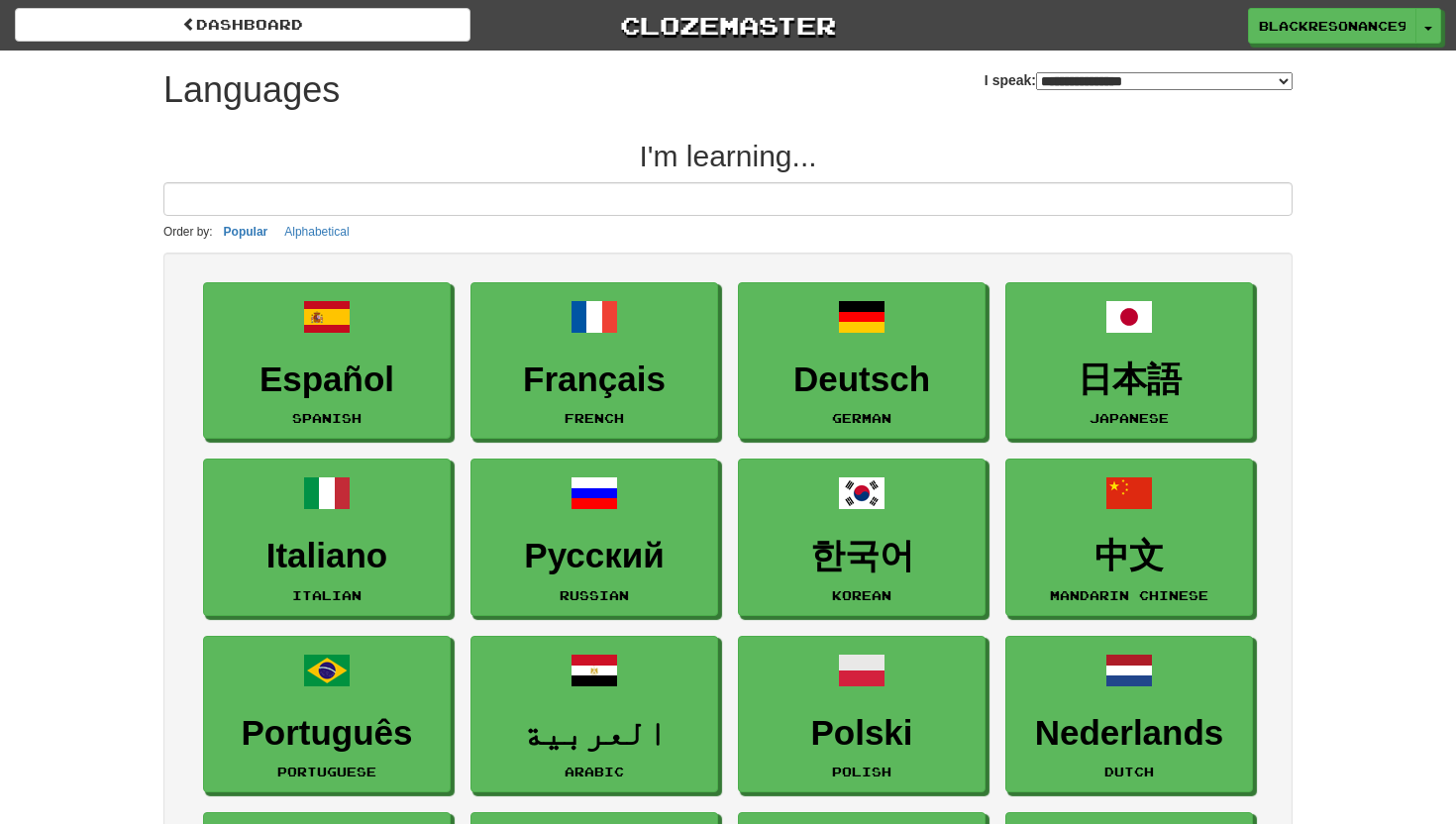 select on "*******" 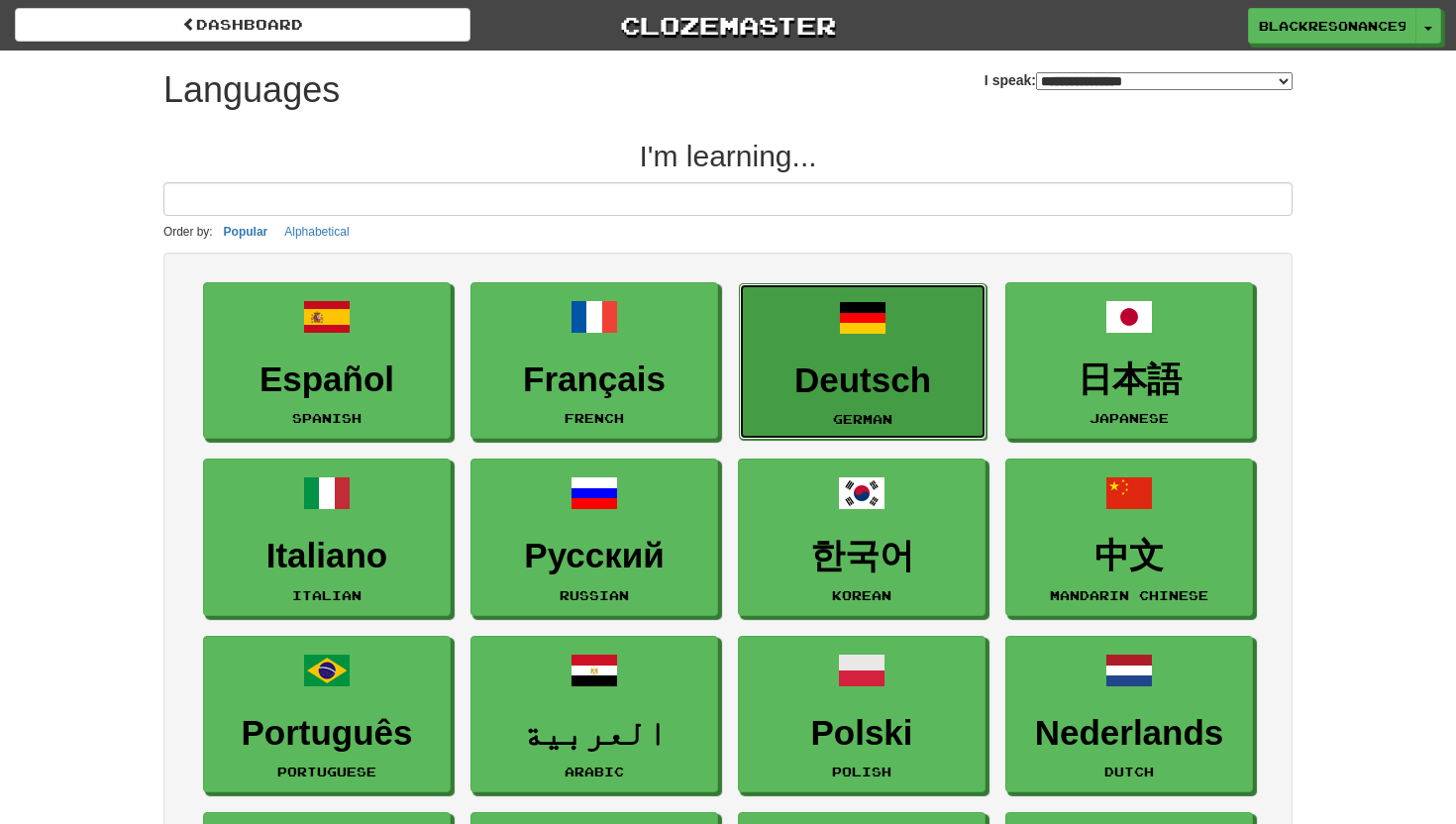 click on "Deutsch" at bounding box center (863, 380) 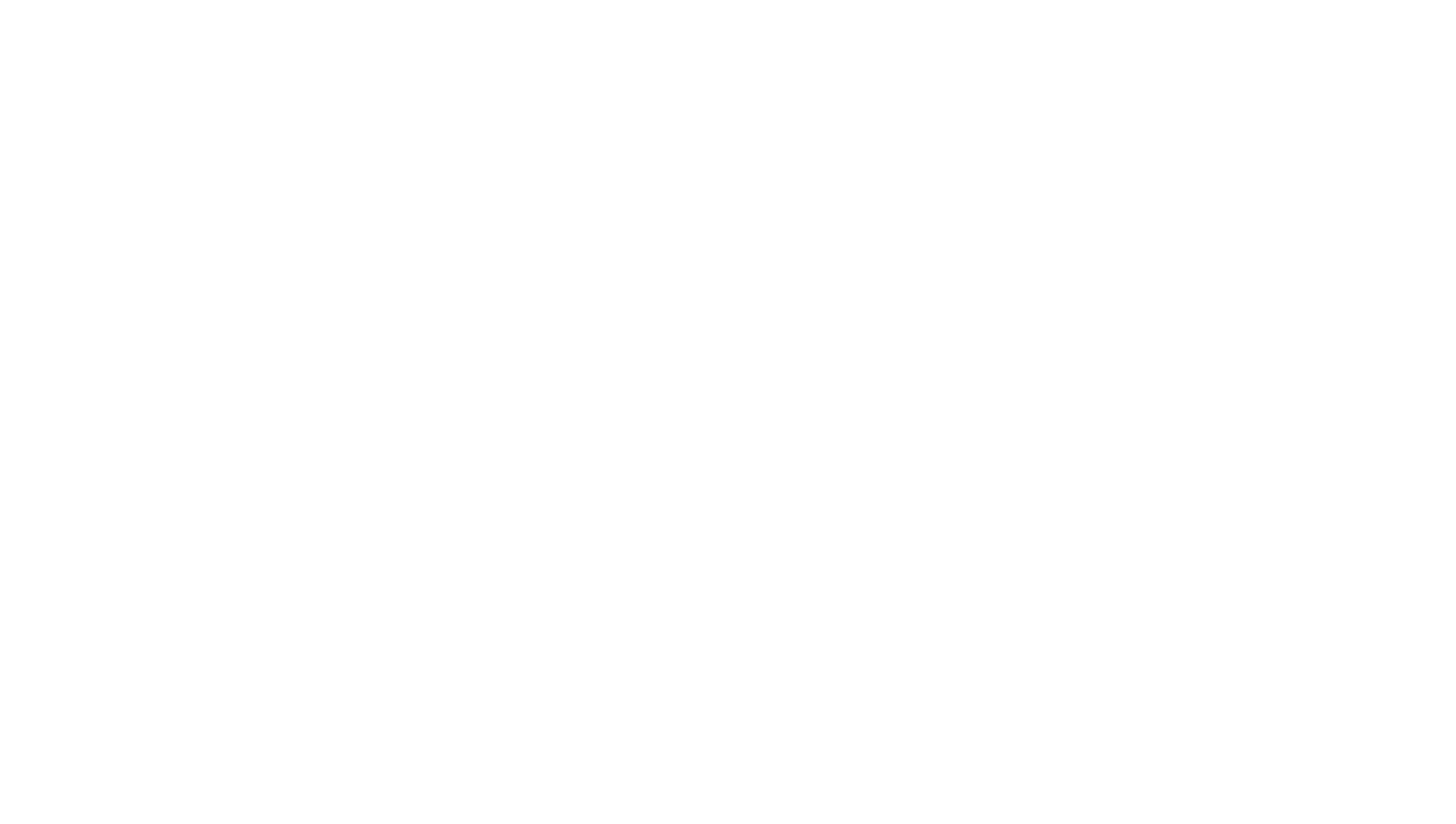 scroll, scrollTop: 0, scrollLeft: 0, axis: both 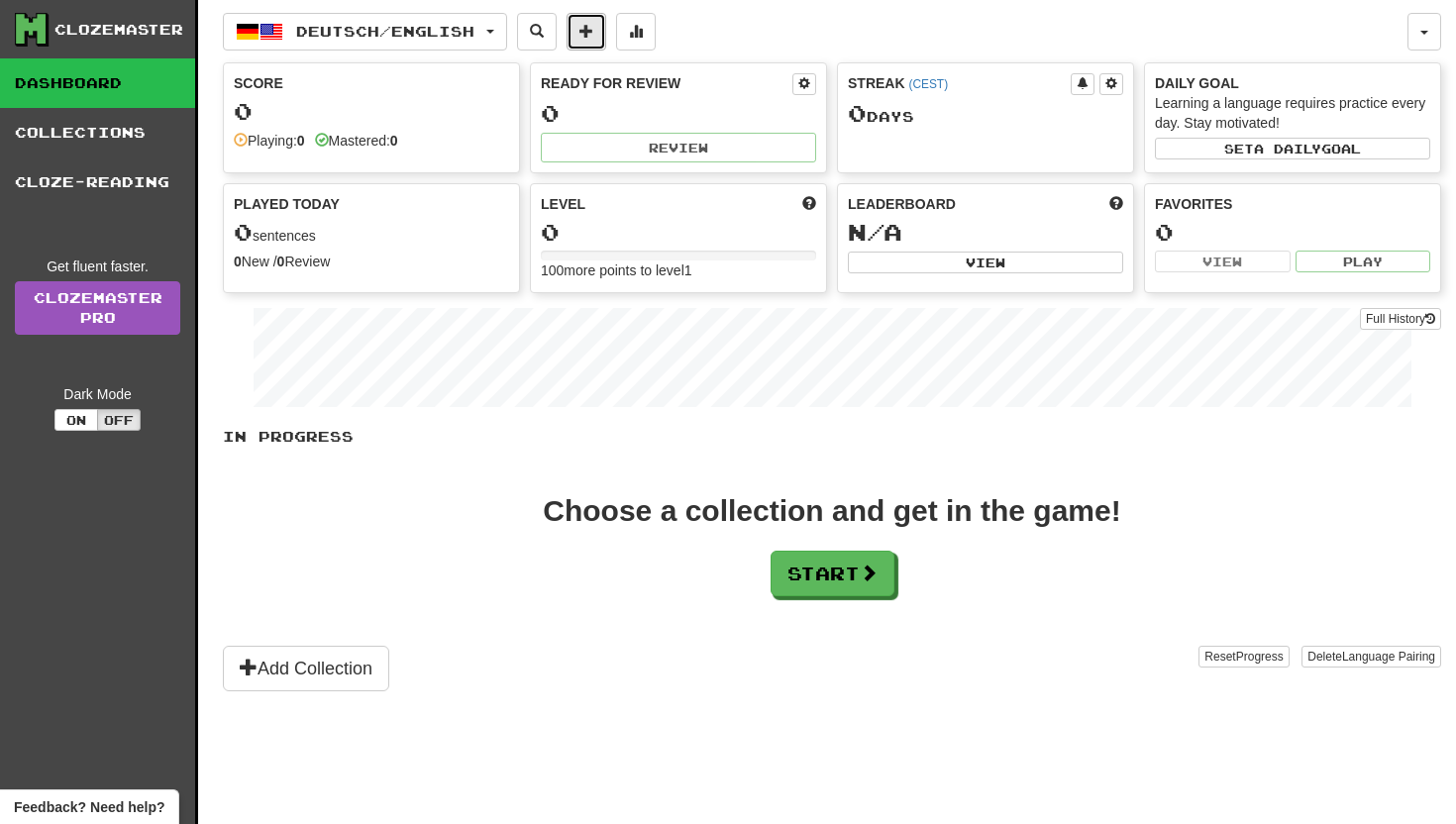 click at bounding box center [586, 32] 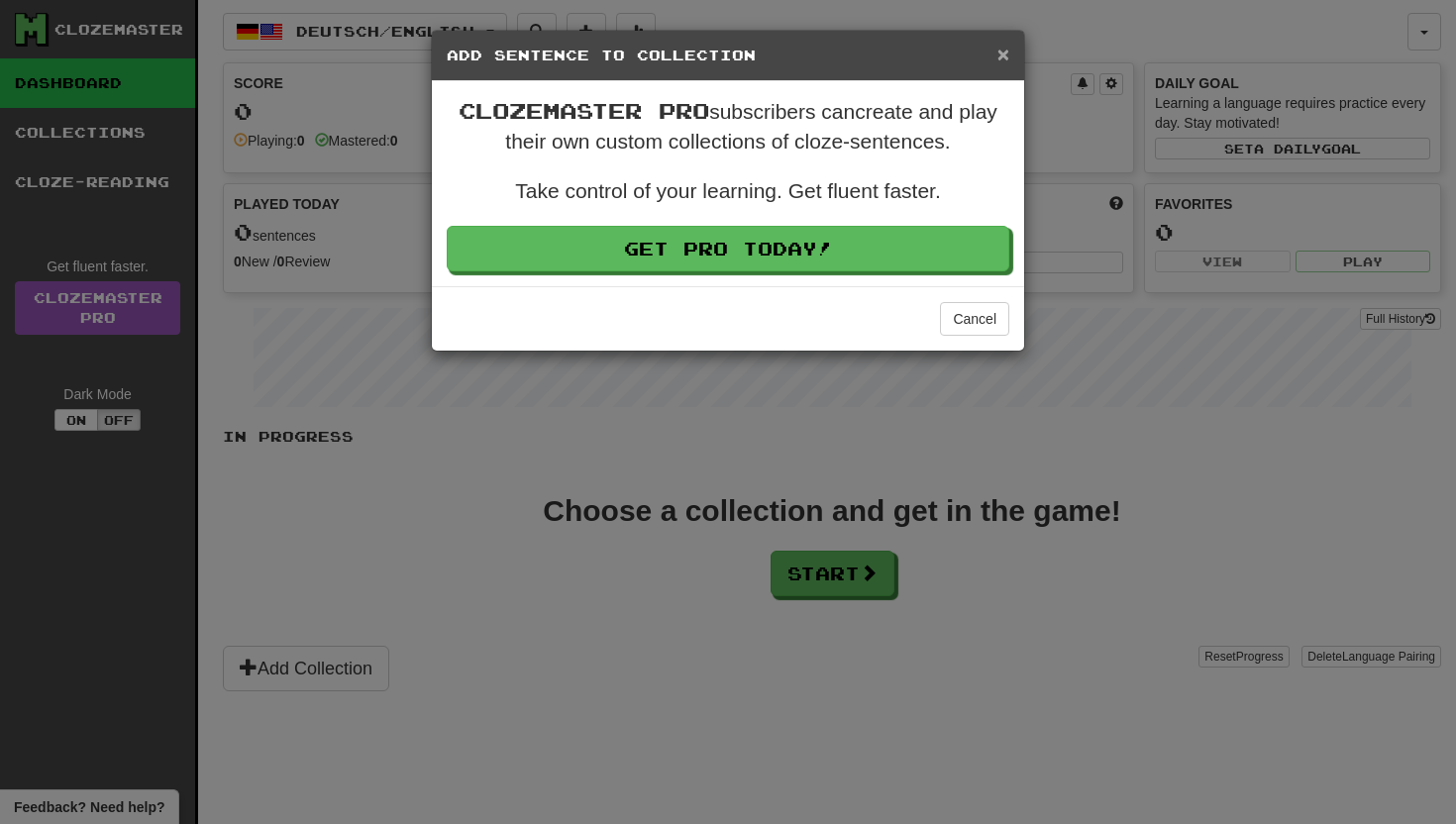 click on "×" at bounding box center [1003, 53] 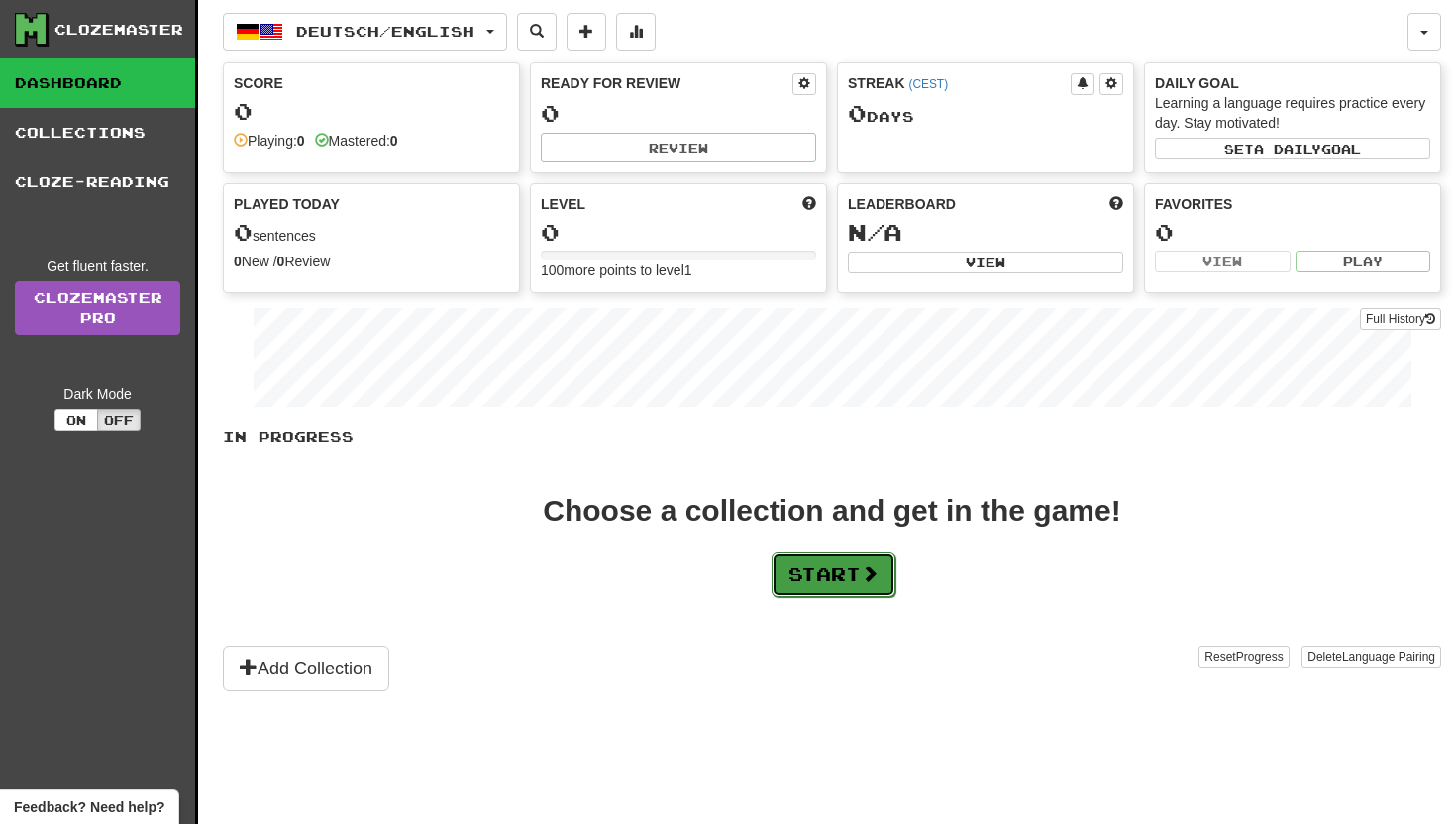 click on "Start" at bounding box center (833, 574) 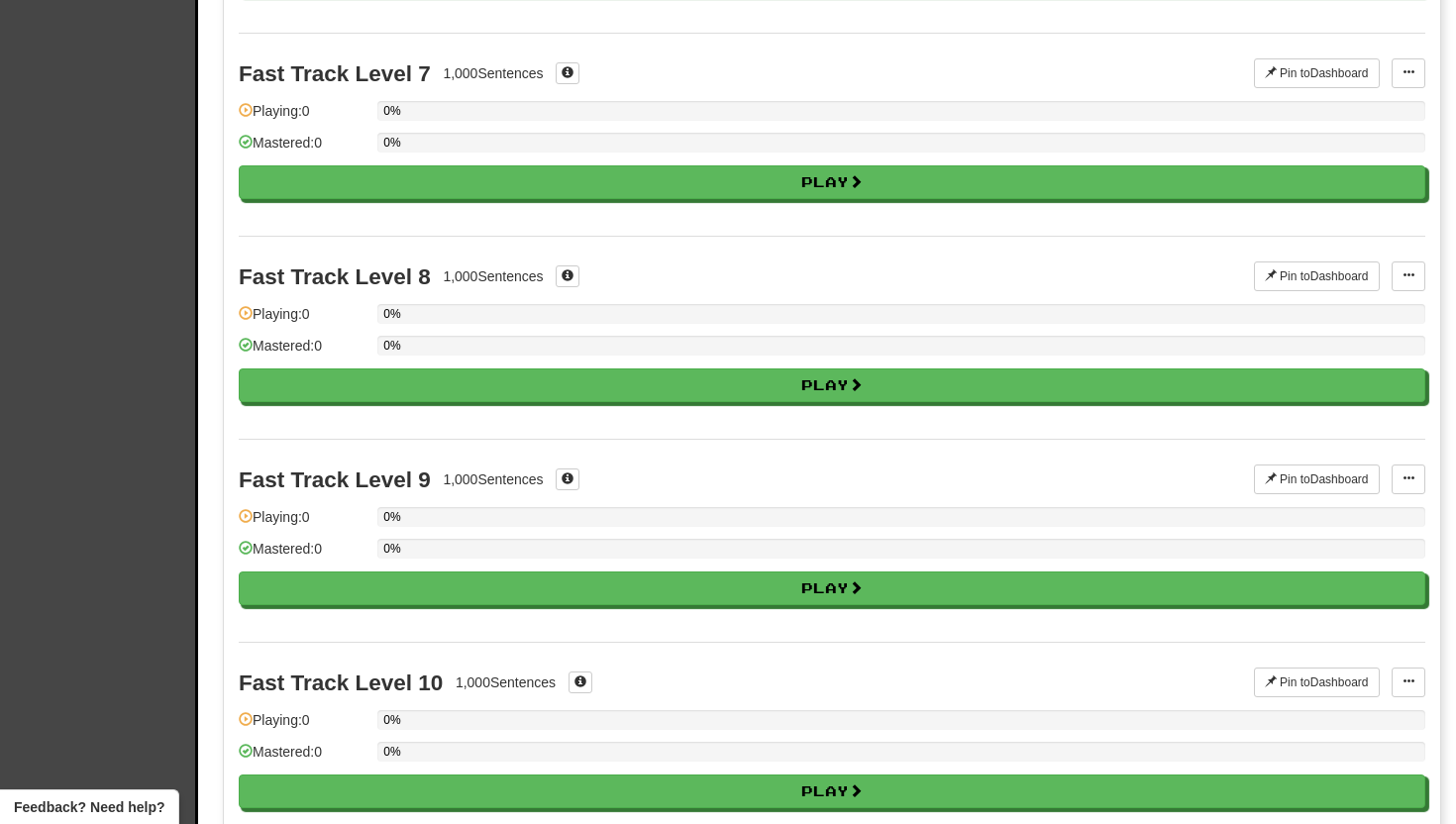 scroll, scrollTop: 1054, scrollLeft: 0, axis: vertical 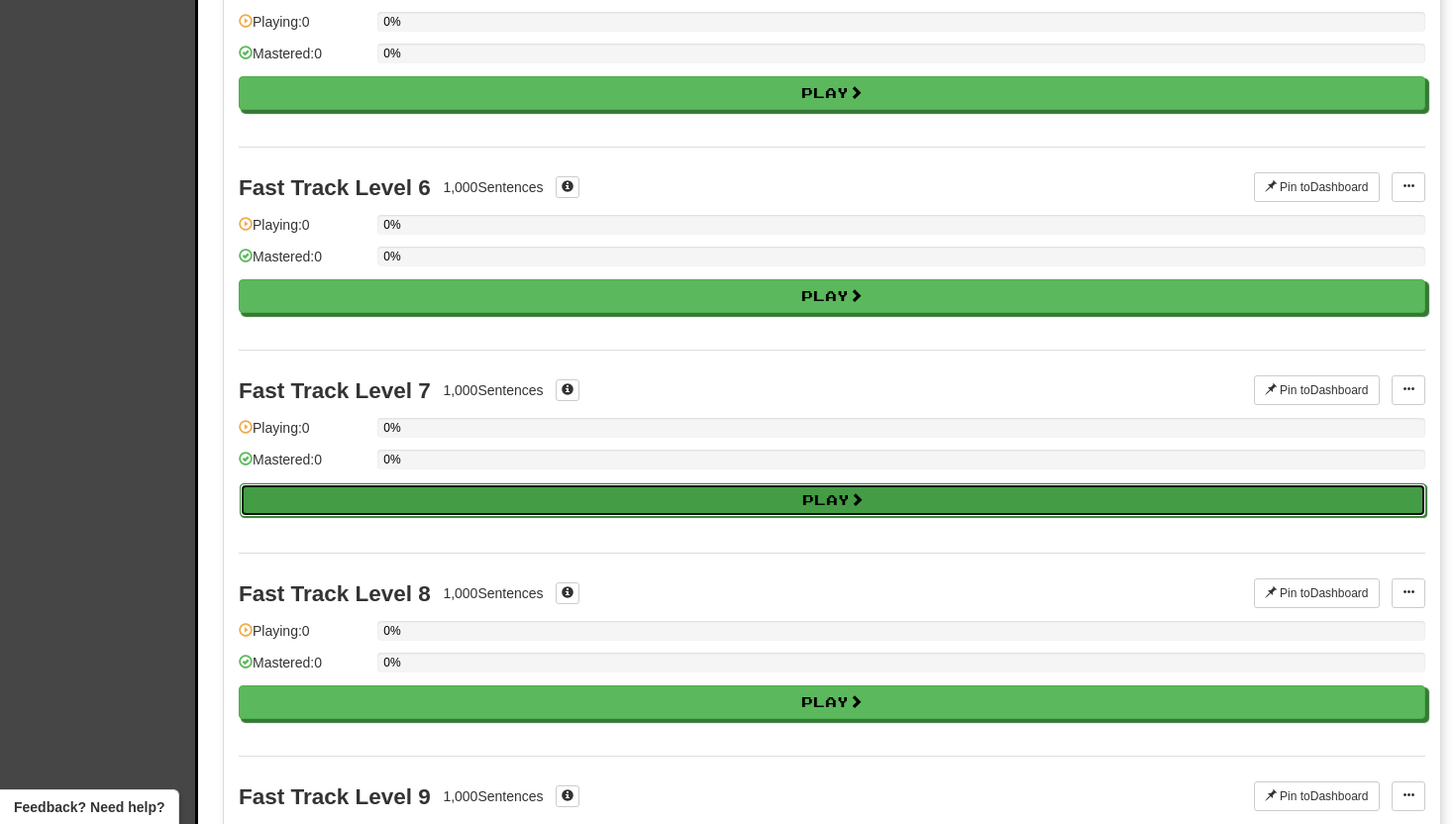 click on "Play" at bounding box center (833, 500) 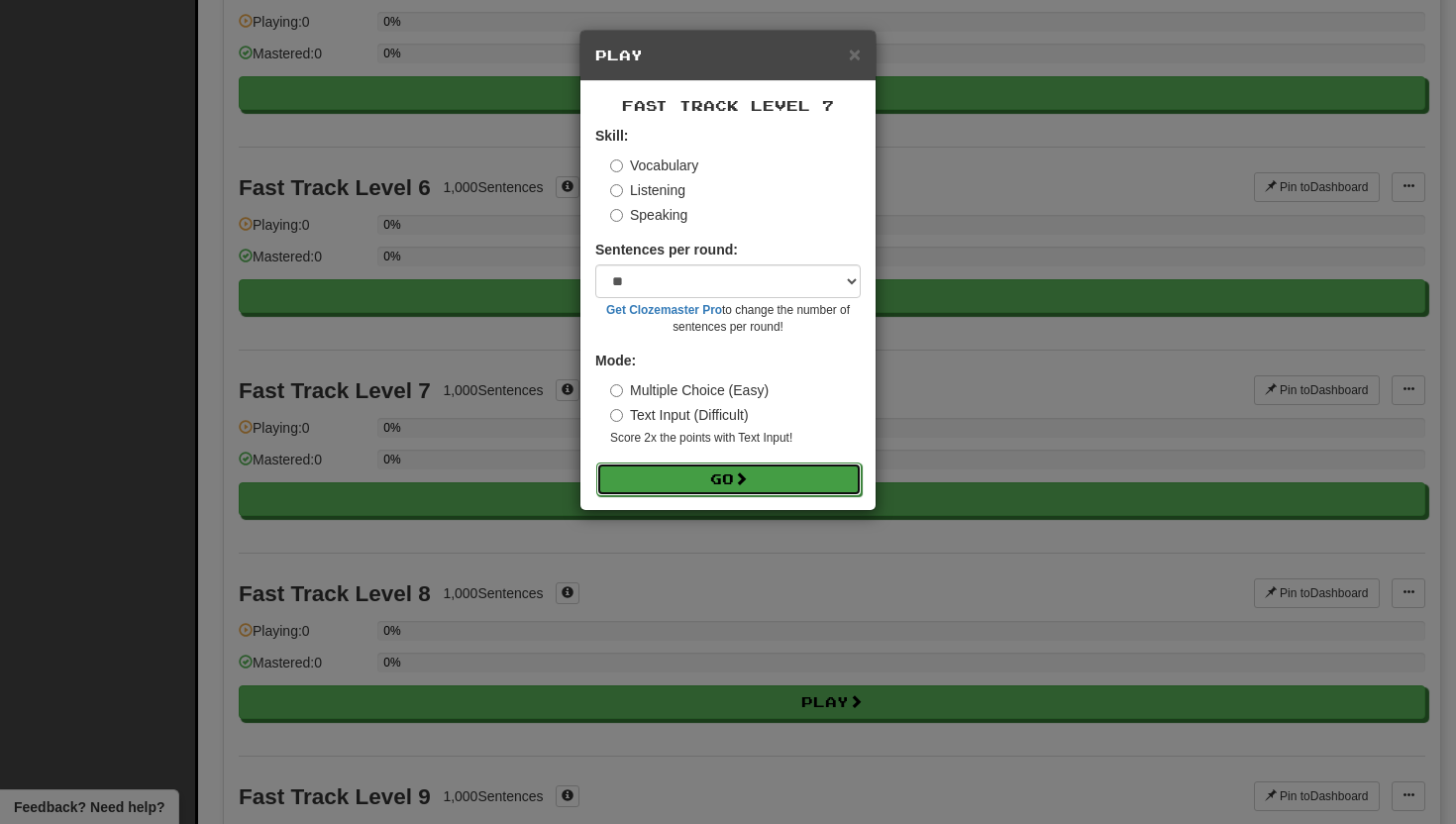 click on "Go" at bounding box center [729, 479] 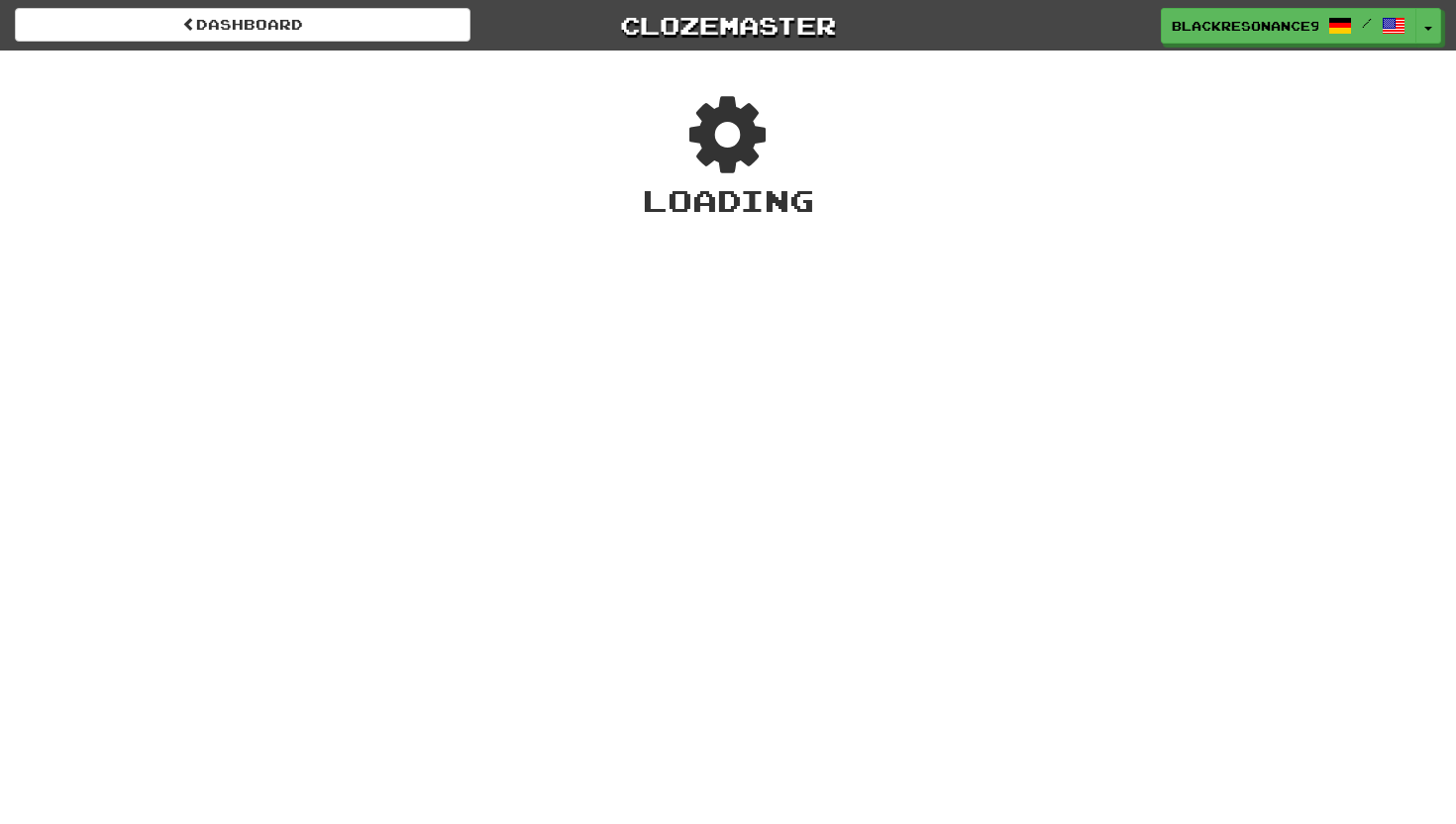 scroll, scrollTop: 0, scrollLeft: 0, axis: both 